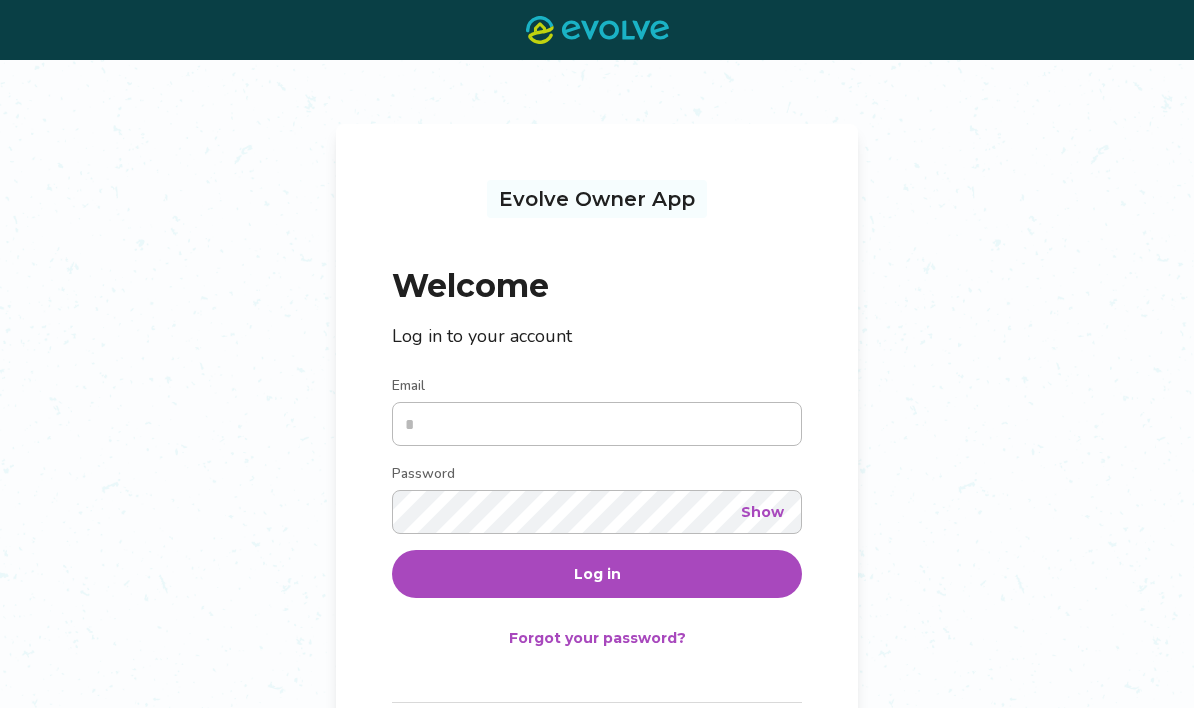 scroll, scrollTop: 0, scrollLeft: 0, axis: both 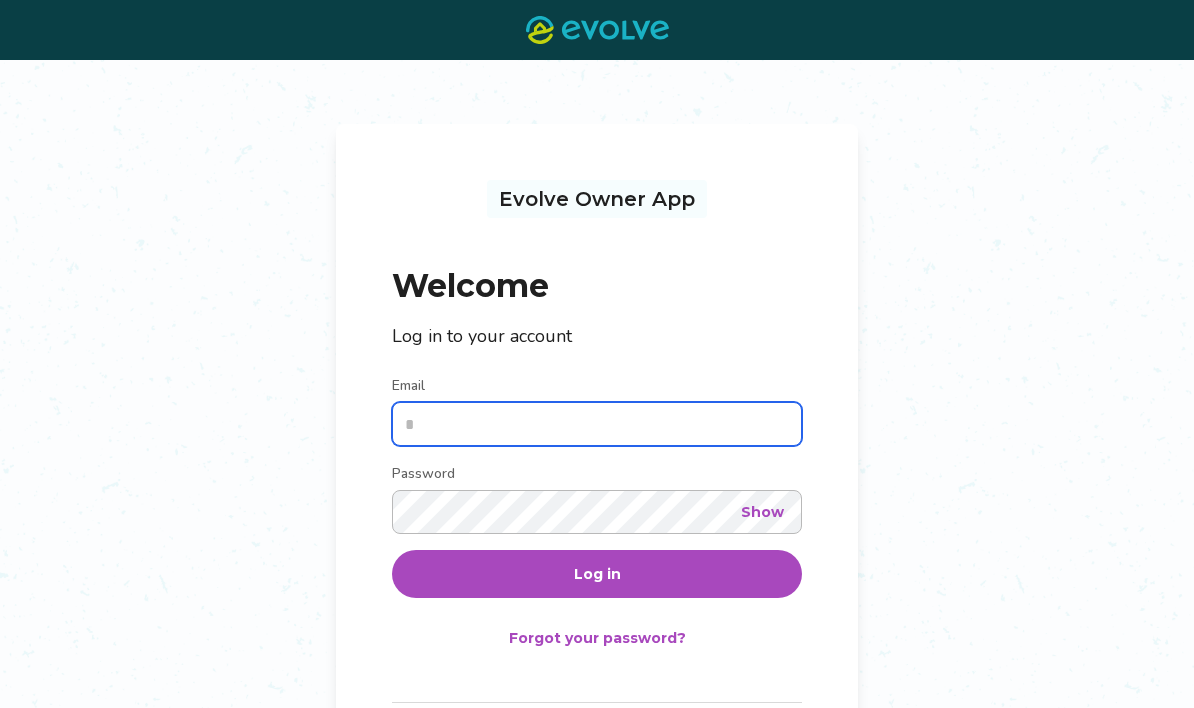 type on "**********" 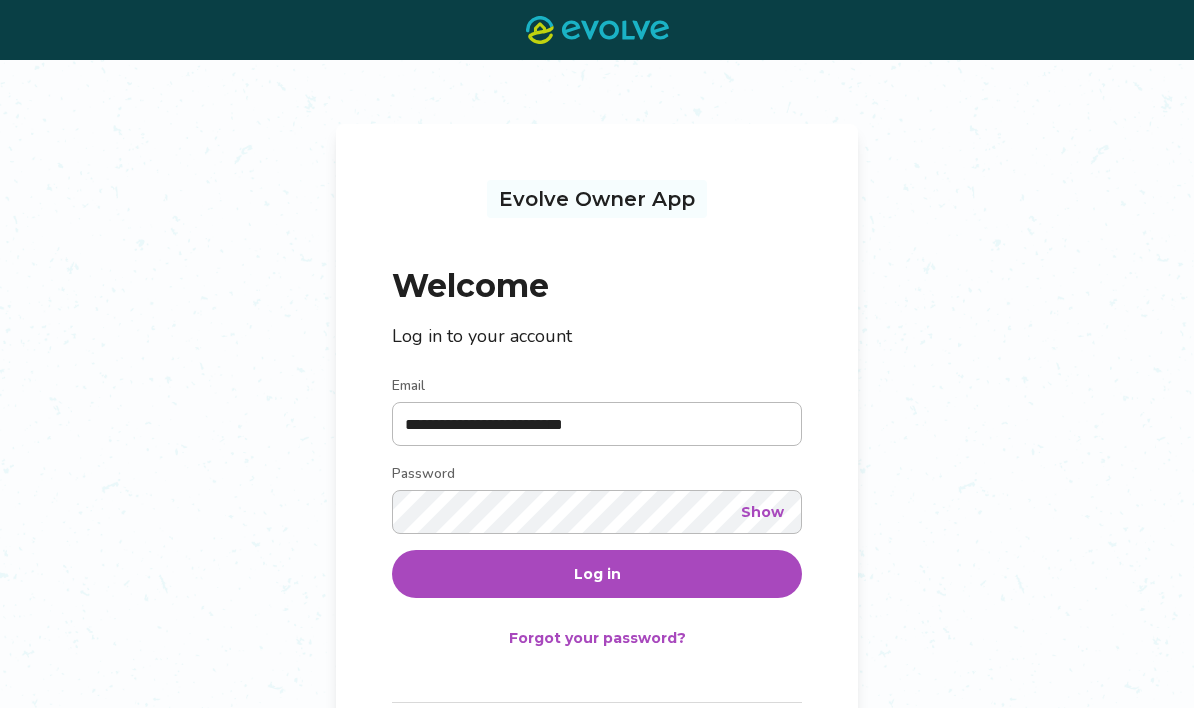 click on "Log in" at bounding box center (597, 574) 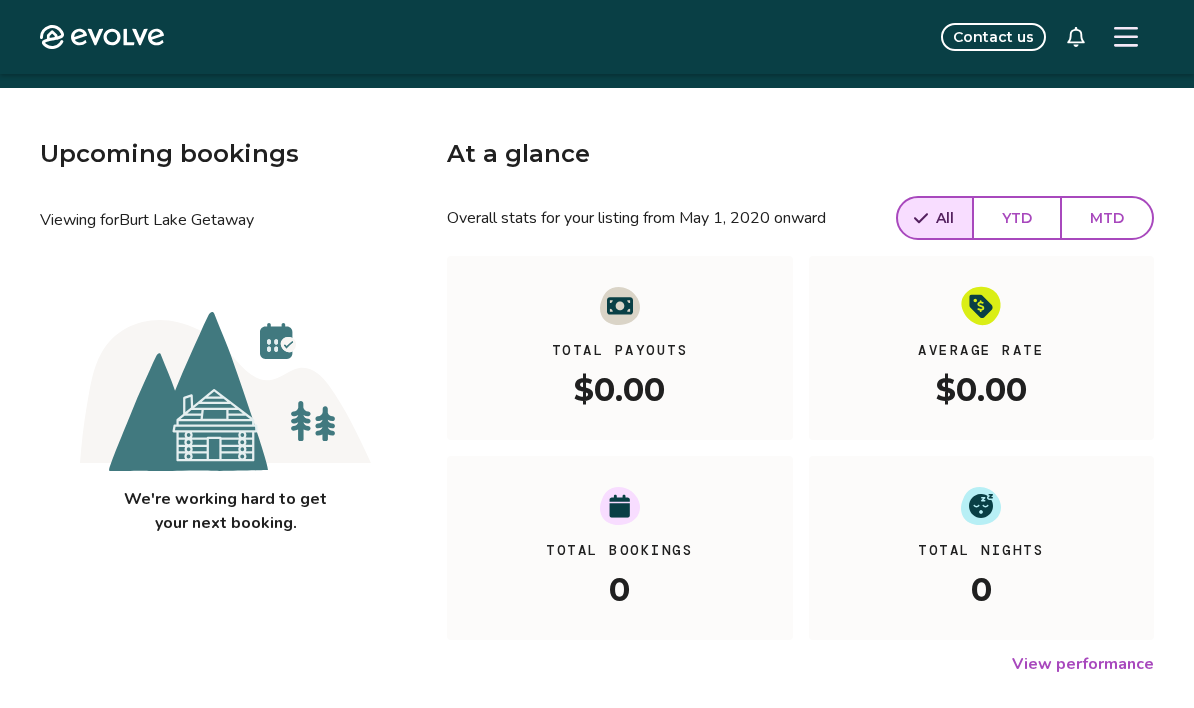 scroll, scrollTop: 26, scrollLeft: 0, axis: vertical 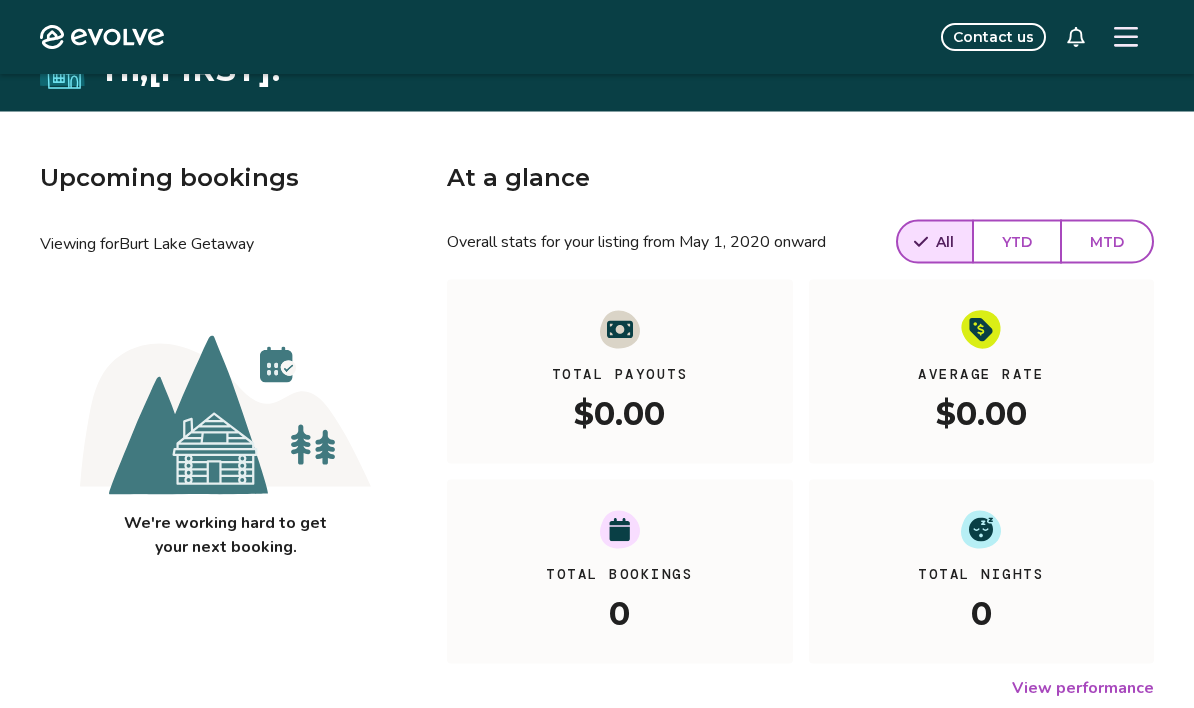 click 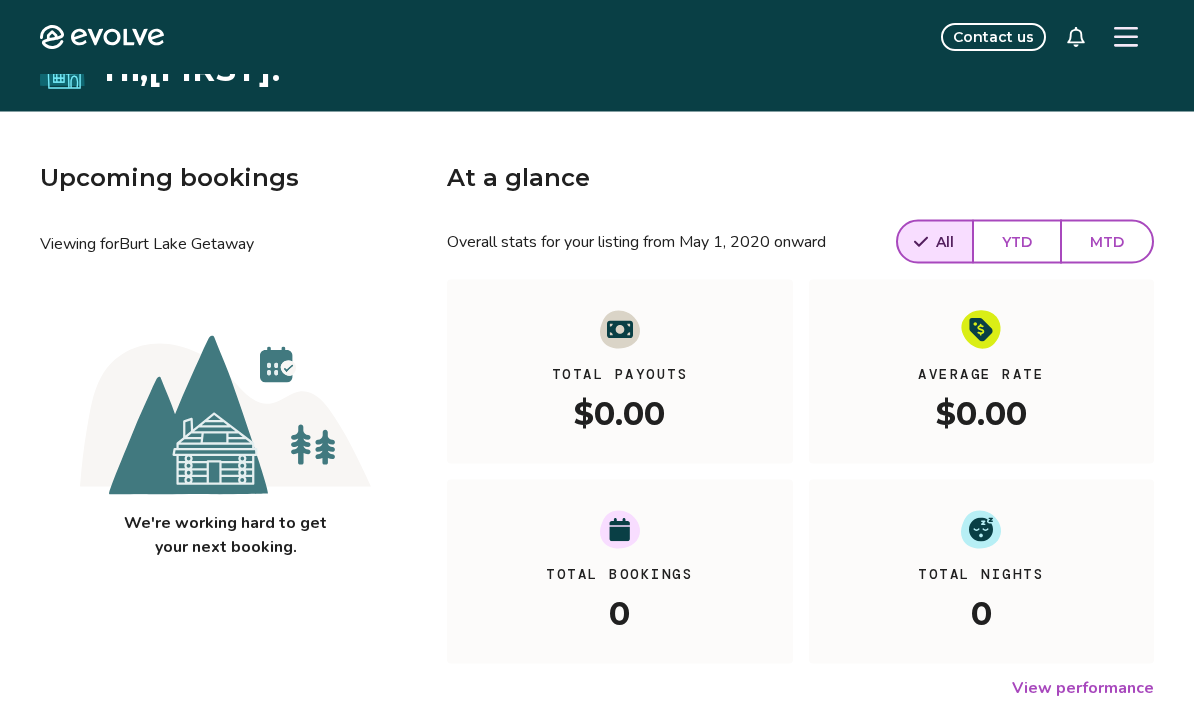 scroll, scrollTop: 0, scrollLeft: 0, axis: both 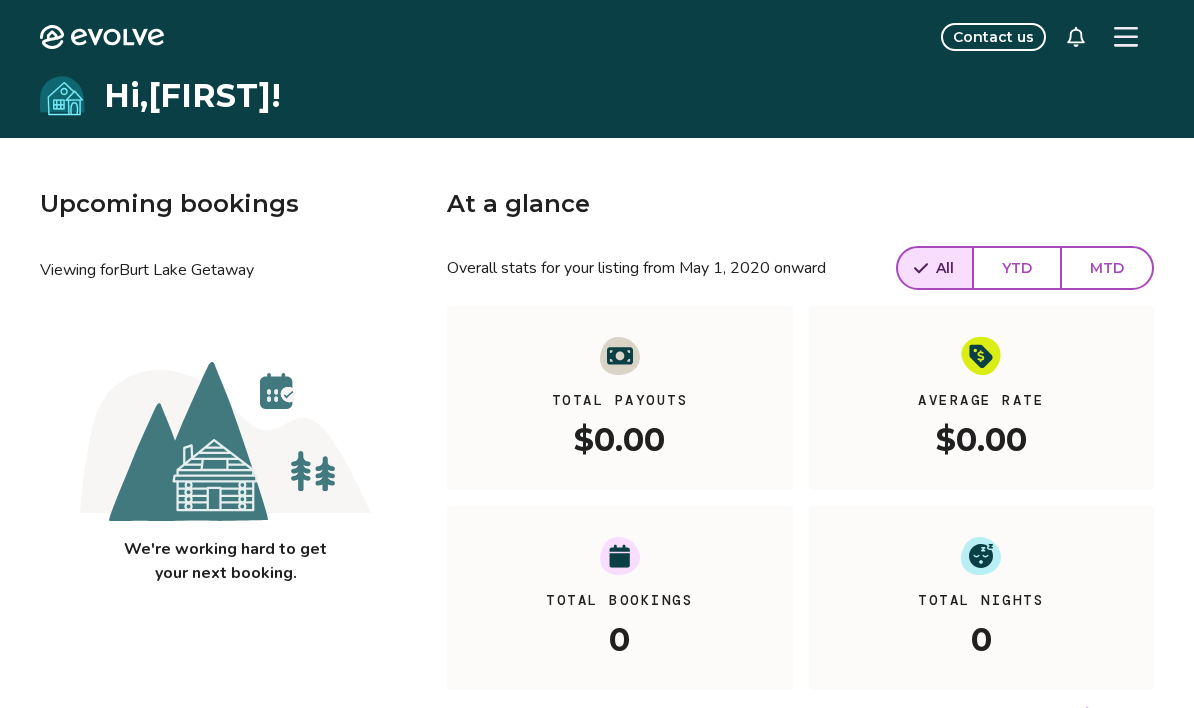 click at bounding box center (1126, 37) 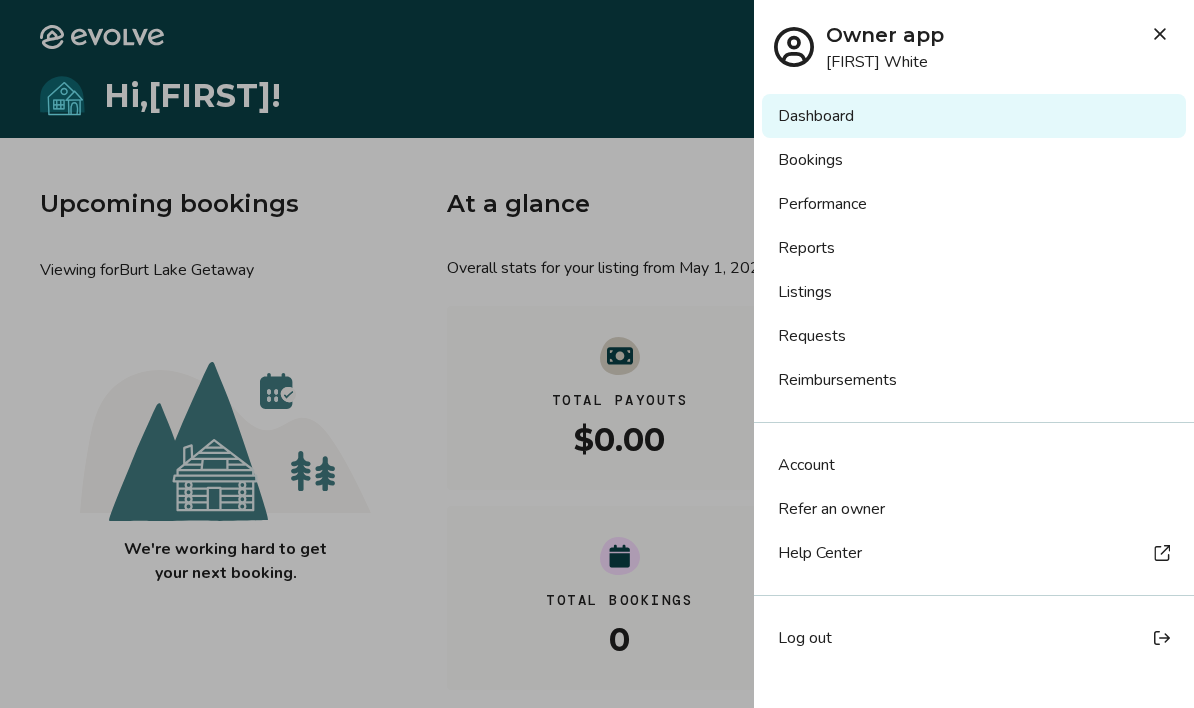 click on "Listings" at bounding box center (974, 292) 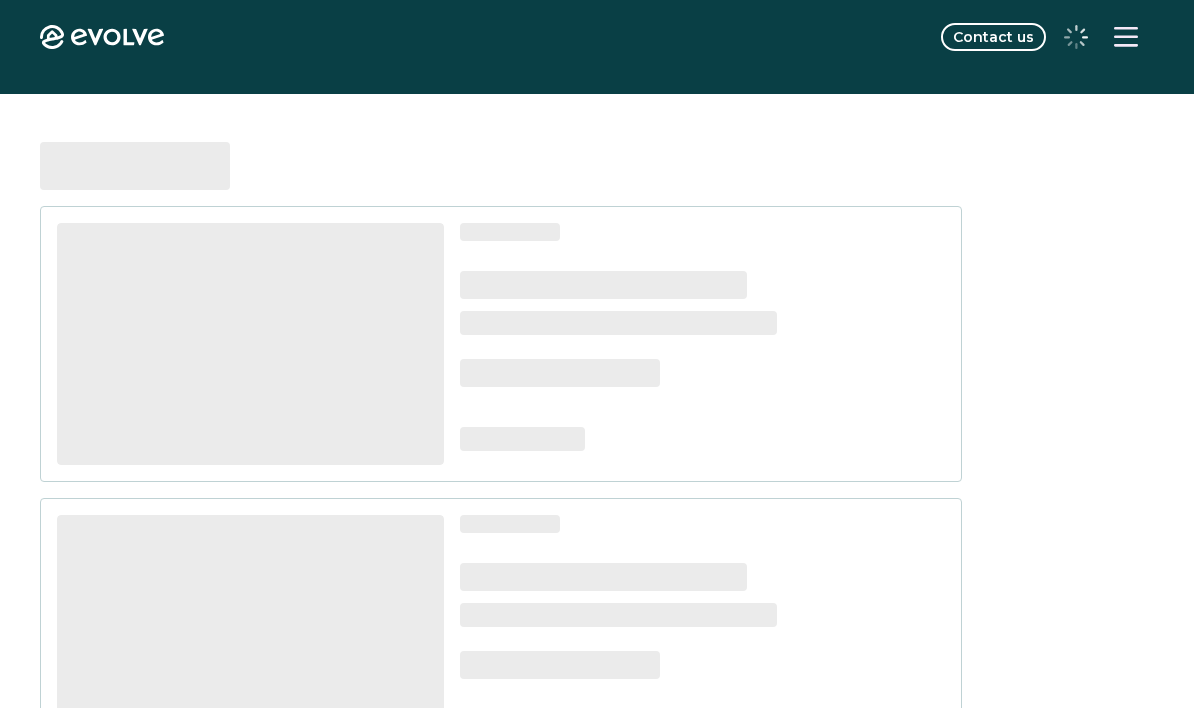 scroll, scrollTop: 0, scrollLeft: 0, axis: both 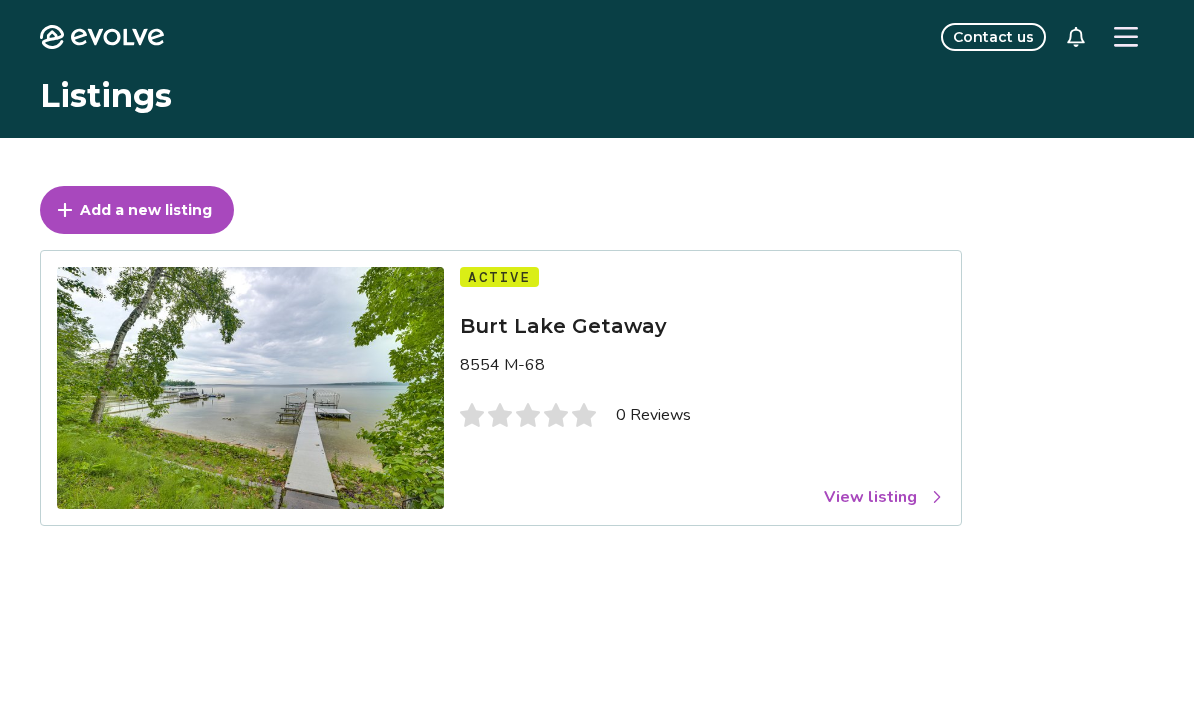 click at bounding box center [250, 388] 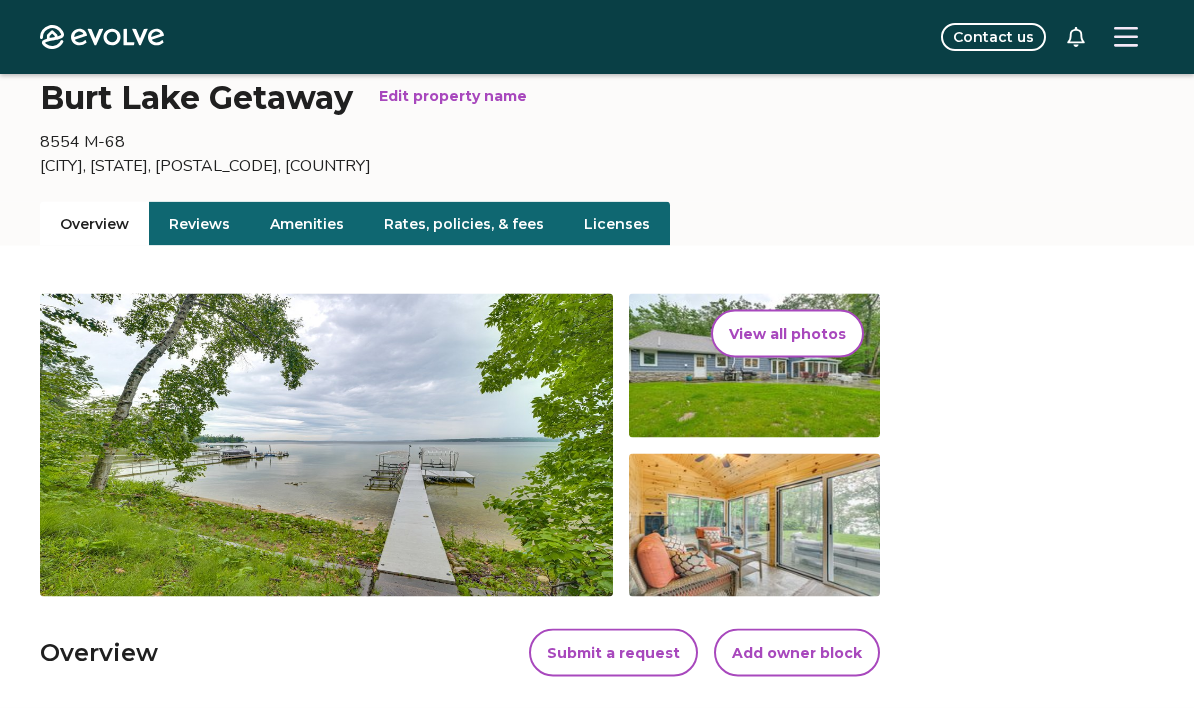 scroll, scrollTop: 75, scrollLeft: 0, axis: vertical 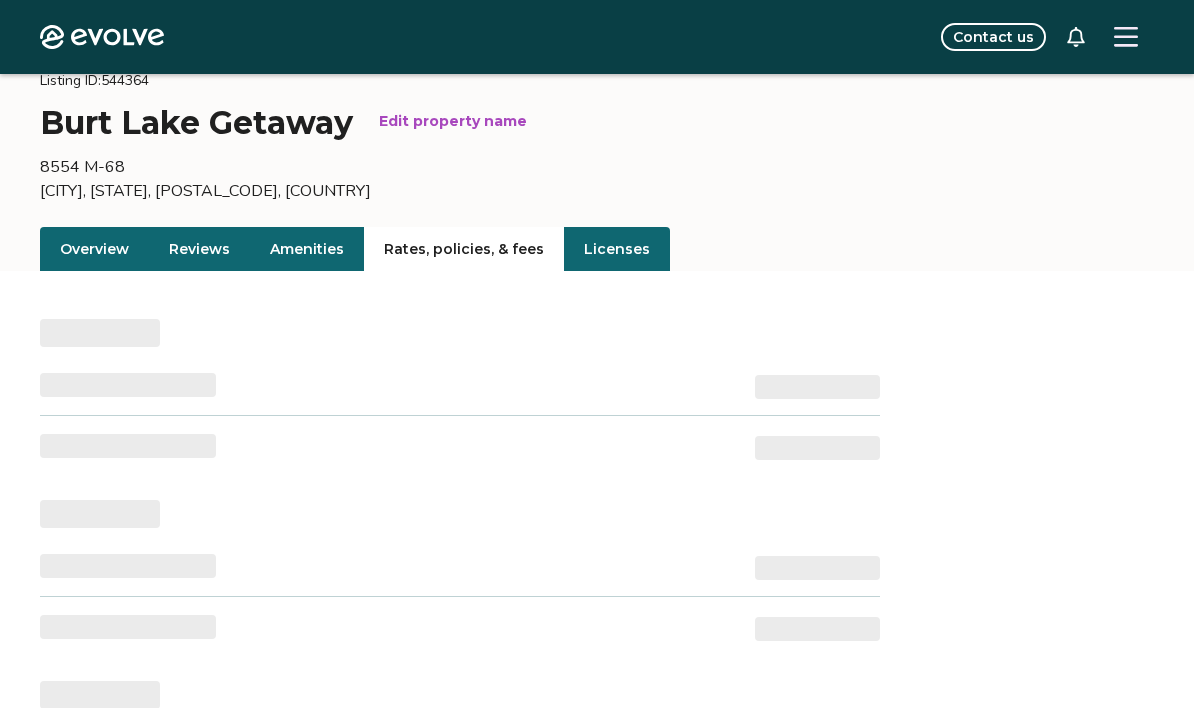 click on "Rates, policies, & fees" at bounding box center (464, 249) 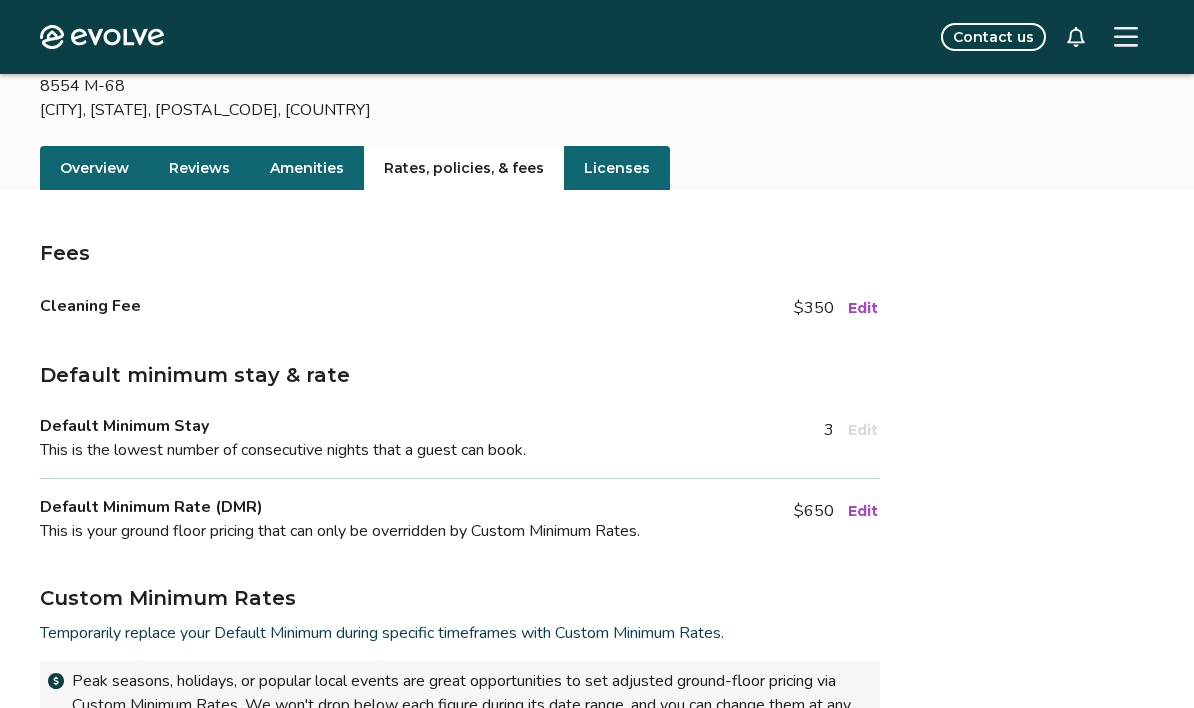 scroll, scrollTop: 165, scrollLeft: 0, axis: vertical 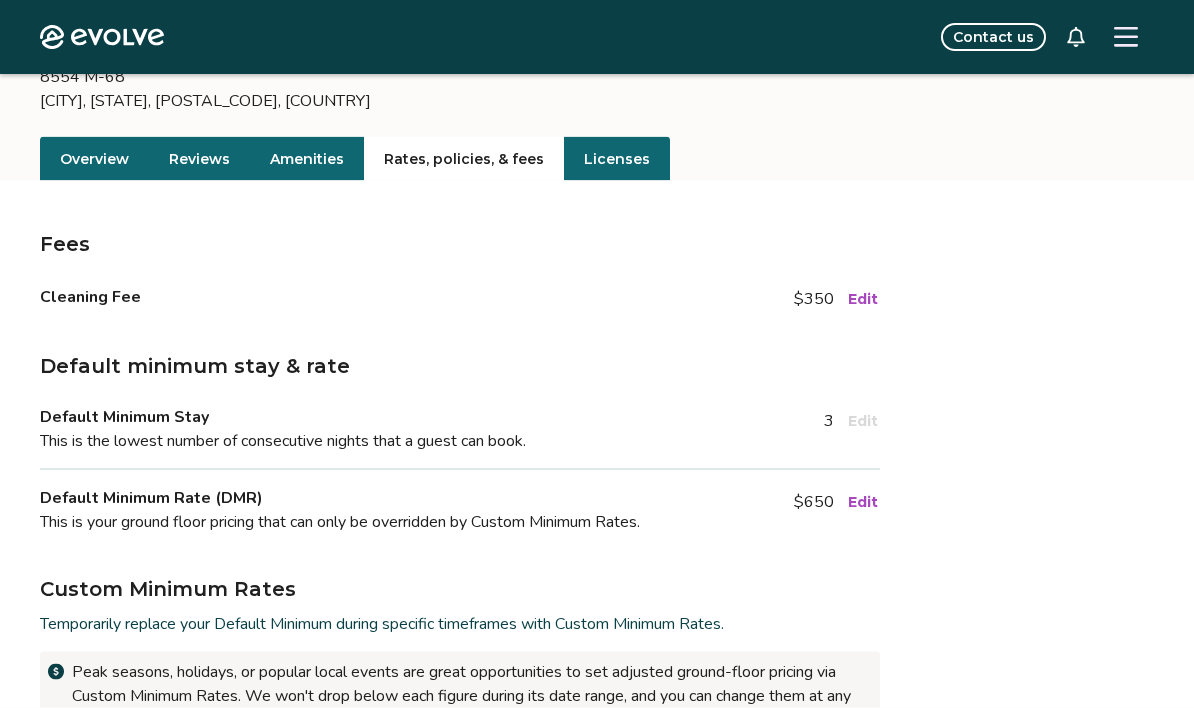 click on "Edit" at bounding box center (863, 502) 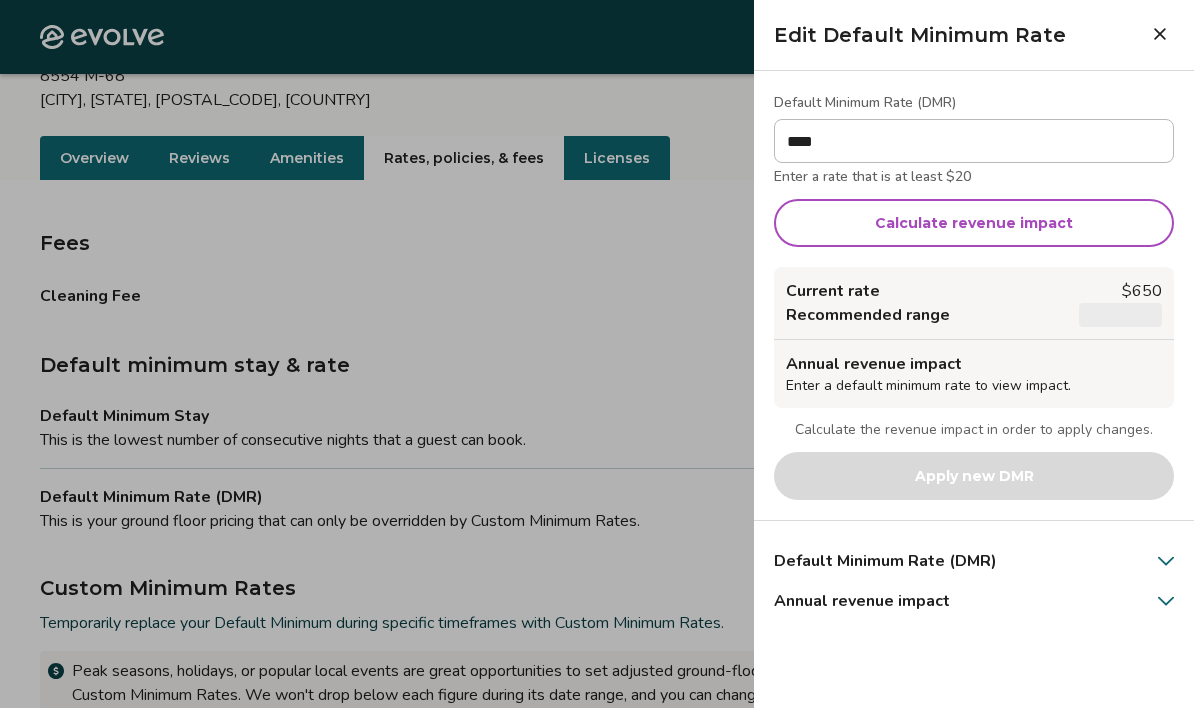 scroll, scrollTop: 165, scrollLeft: 0, axis: vertical 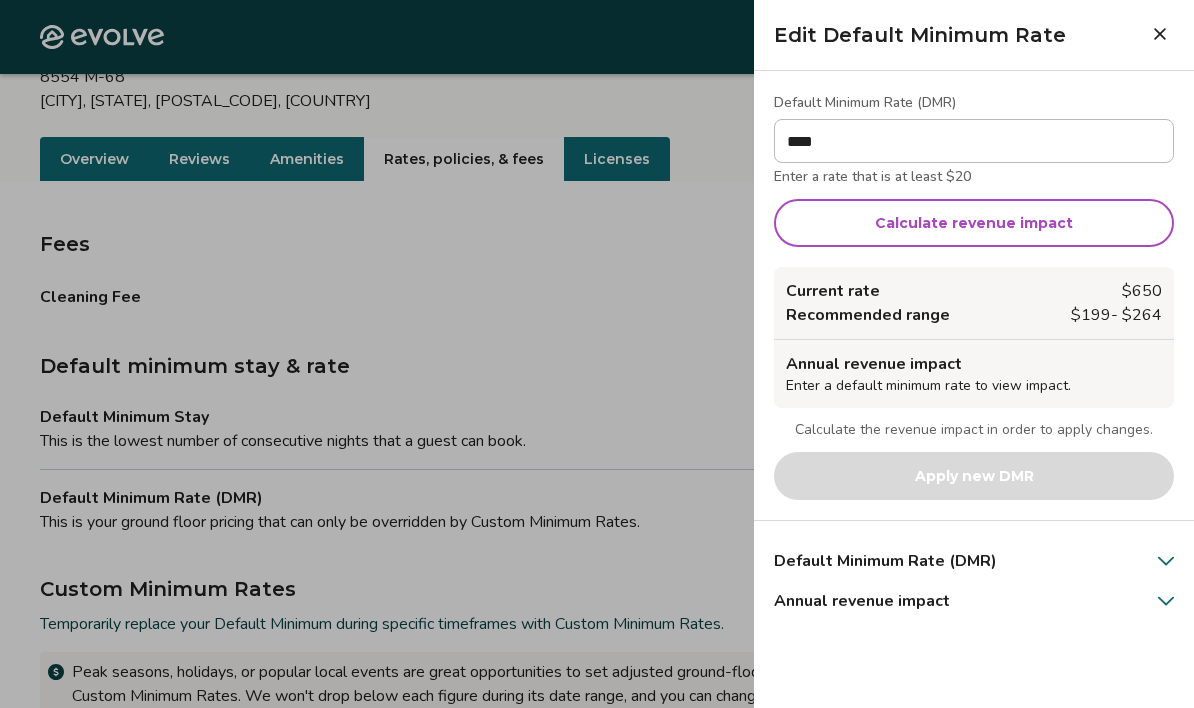 click on "****" at bounding box center [974, 141] 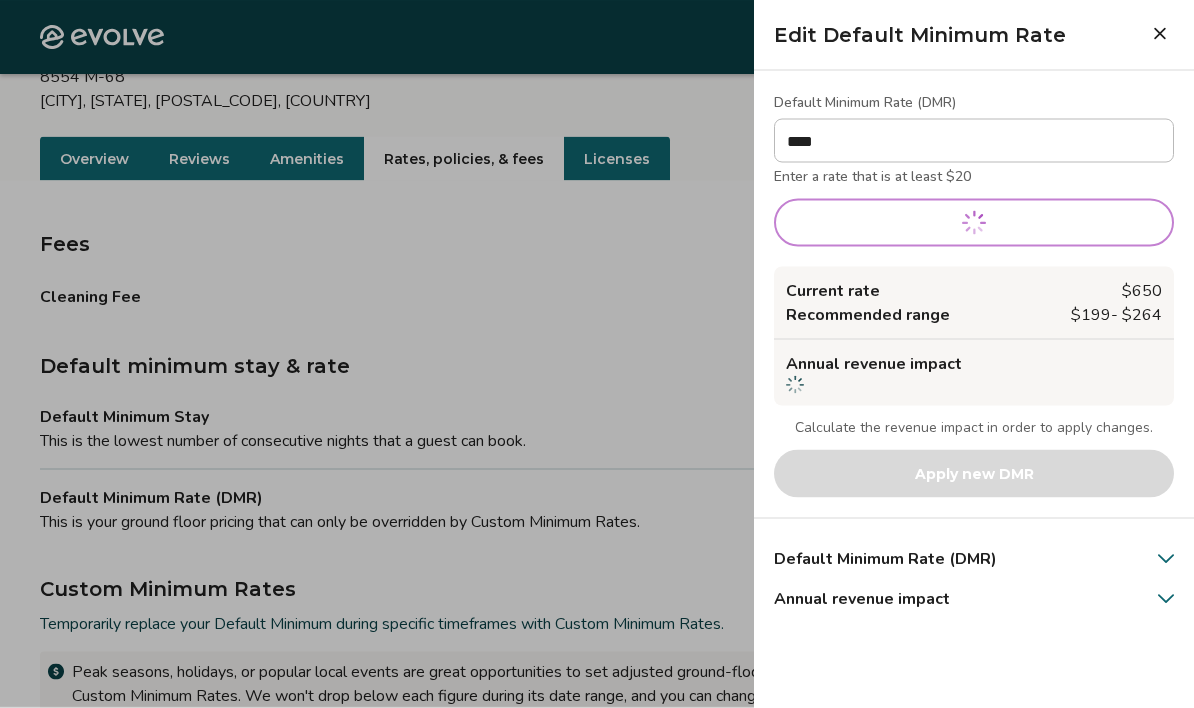 scroll, scrollTop: 166, scrollLeft: 0, axis: vertical 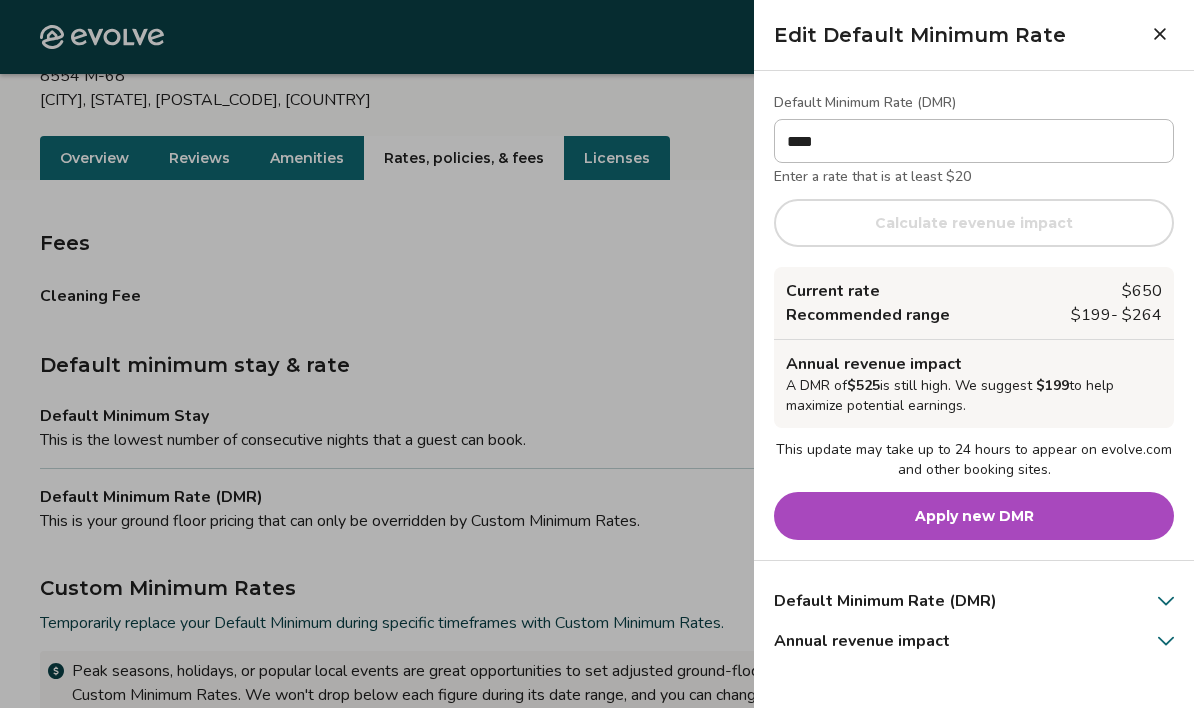 click on "Apply new DMR" at bounding box center [974, 516] 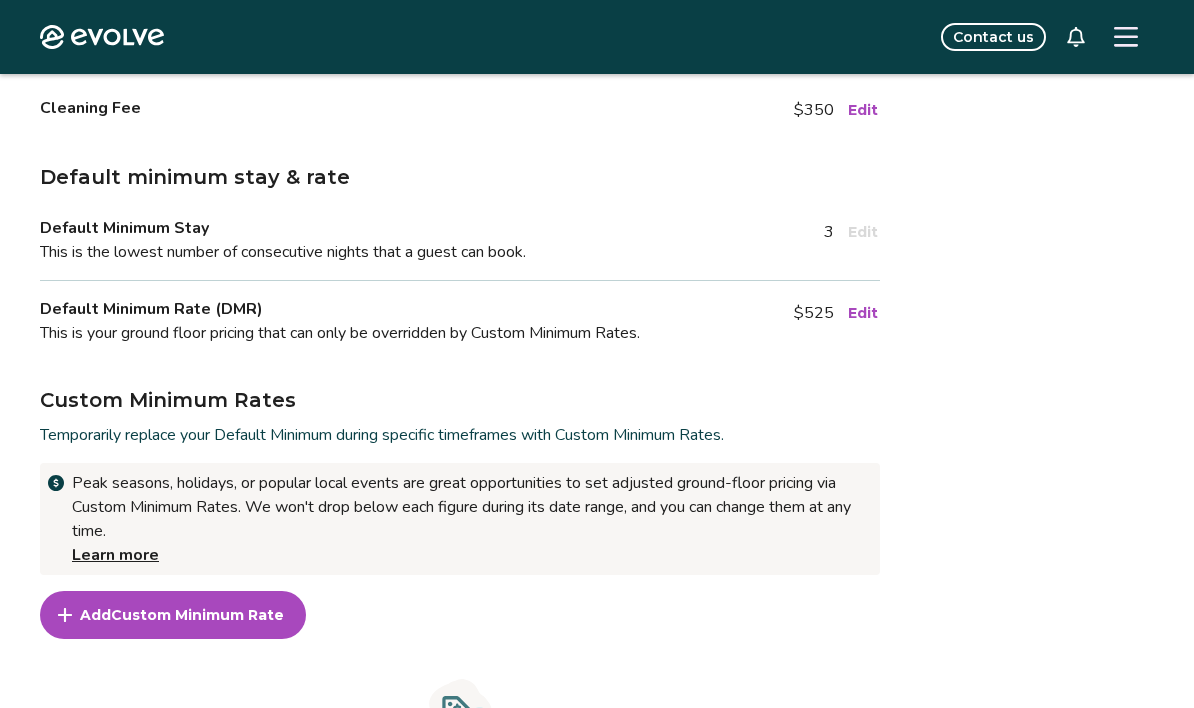 scroll, scrollTop: 344, scrollLeft: 0, axis: vertical 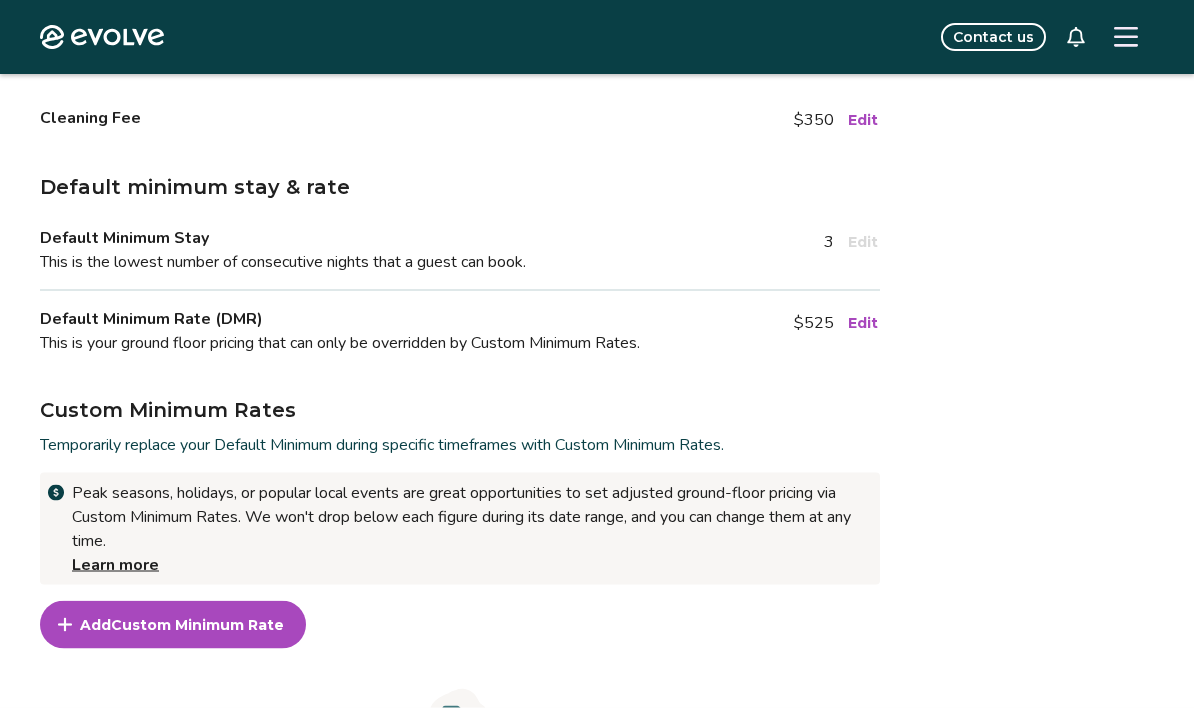 click on "Edit" at bounding box center (863, 323) 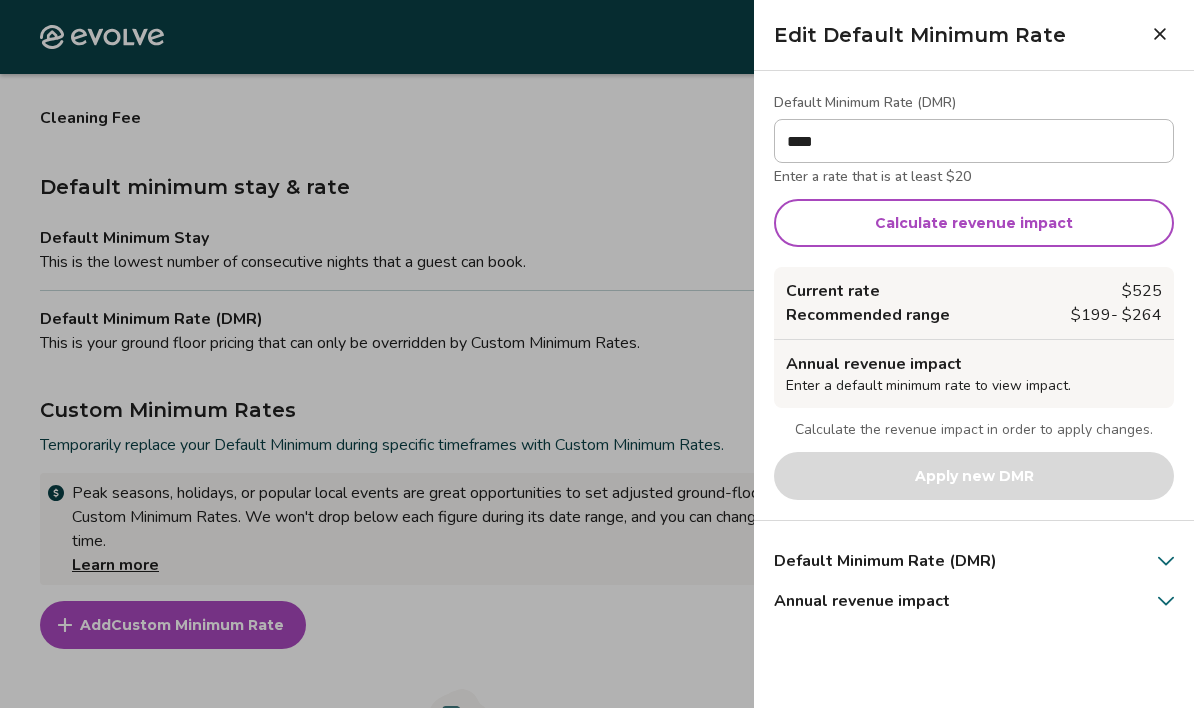 click on "Default Minimum Rate (DMR)" at bounding box center (885, 561) 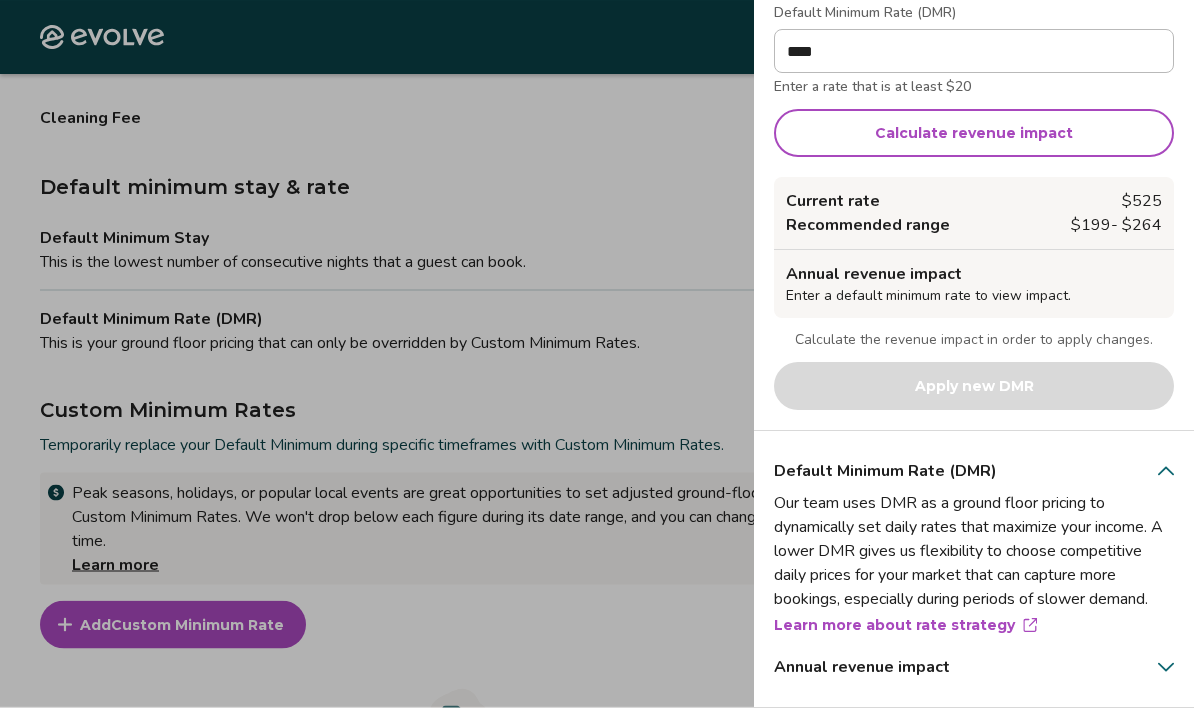 scroll, scrollTop: 89, scrollLeft: 0, axis: vertical 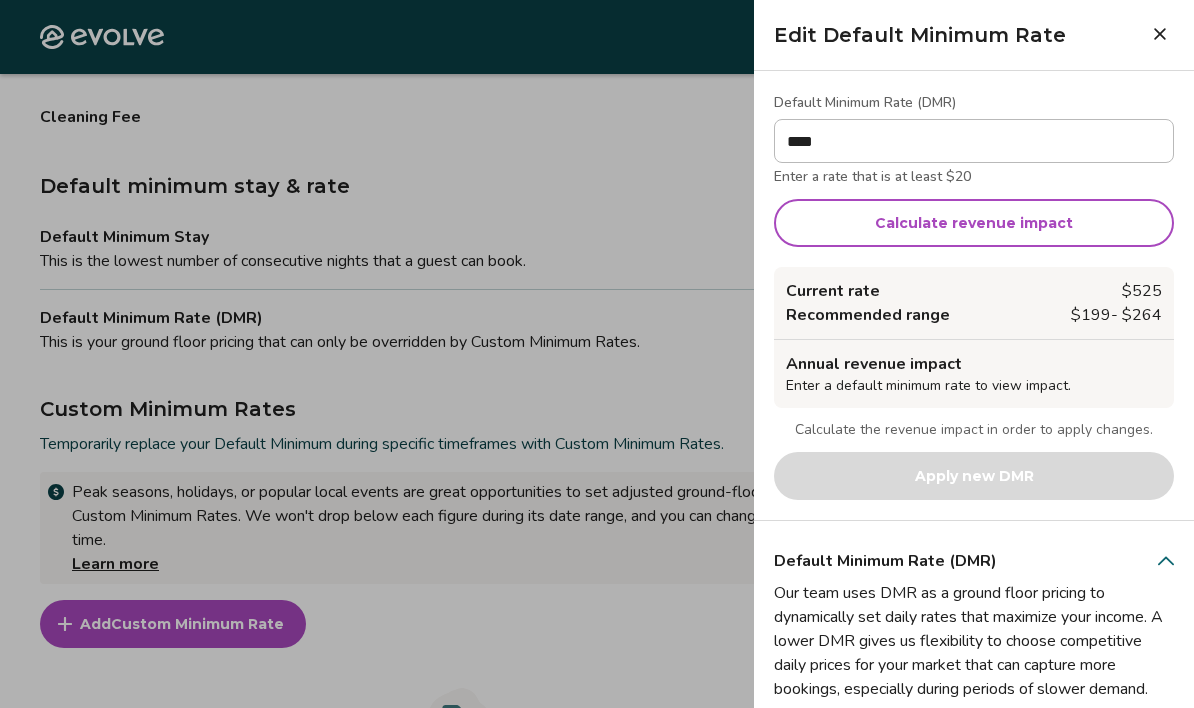 click 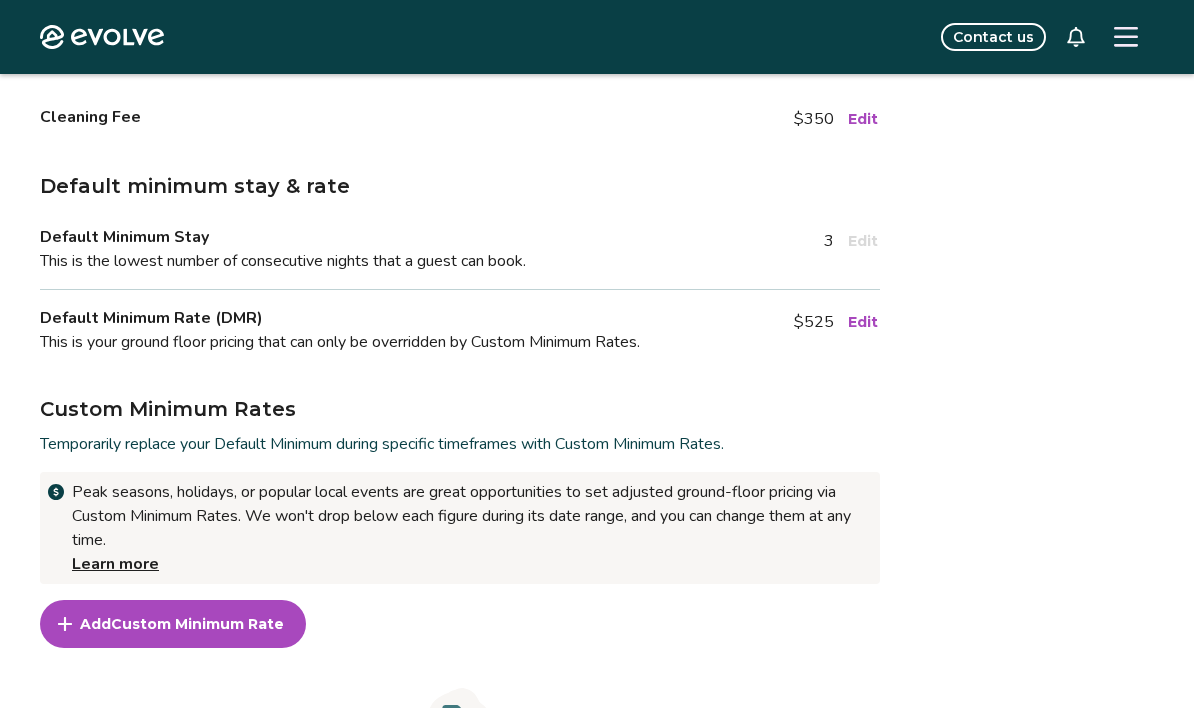 click on "Add  Custom Minimum Rate" at bounding box center [173, 624] 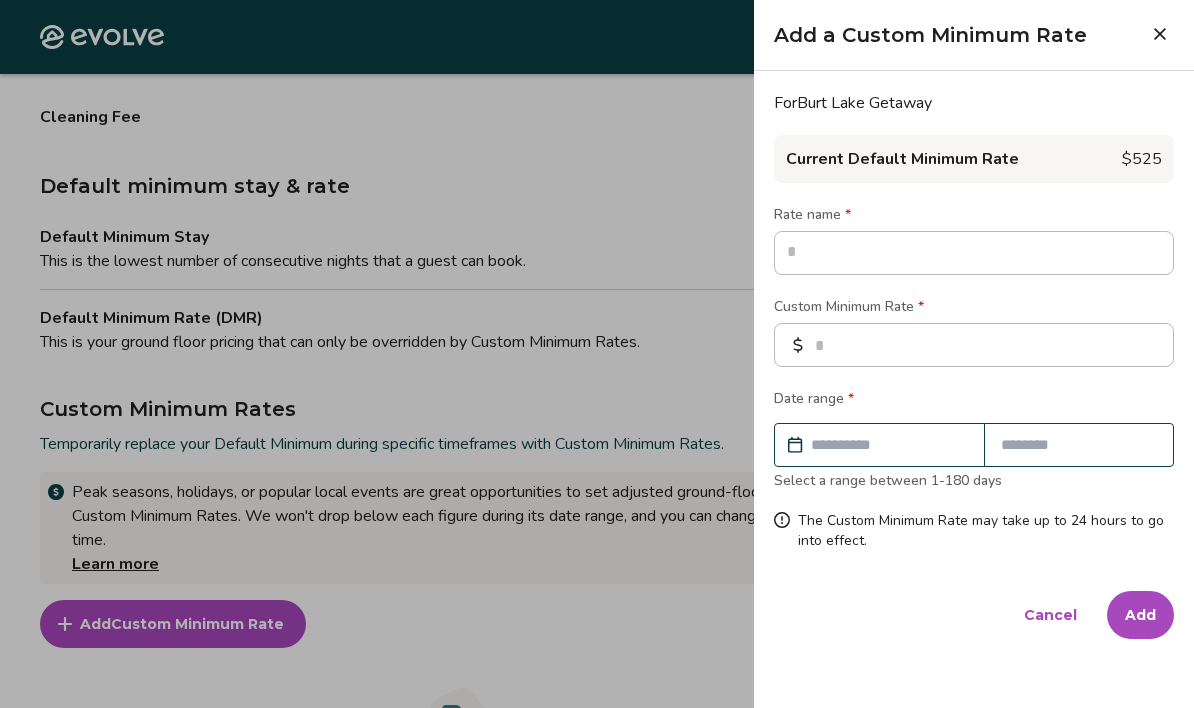 scroll, scrollTop: 344, scrollLeft: 0, axis: vertical 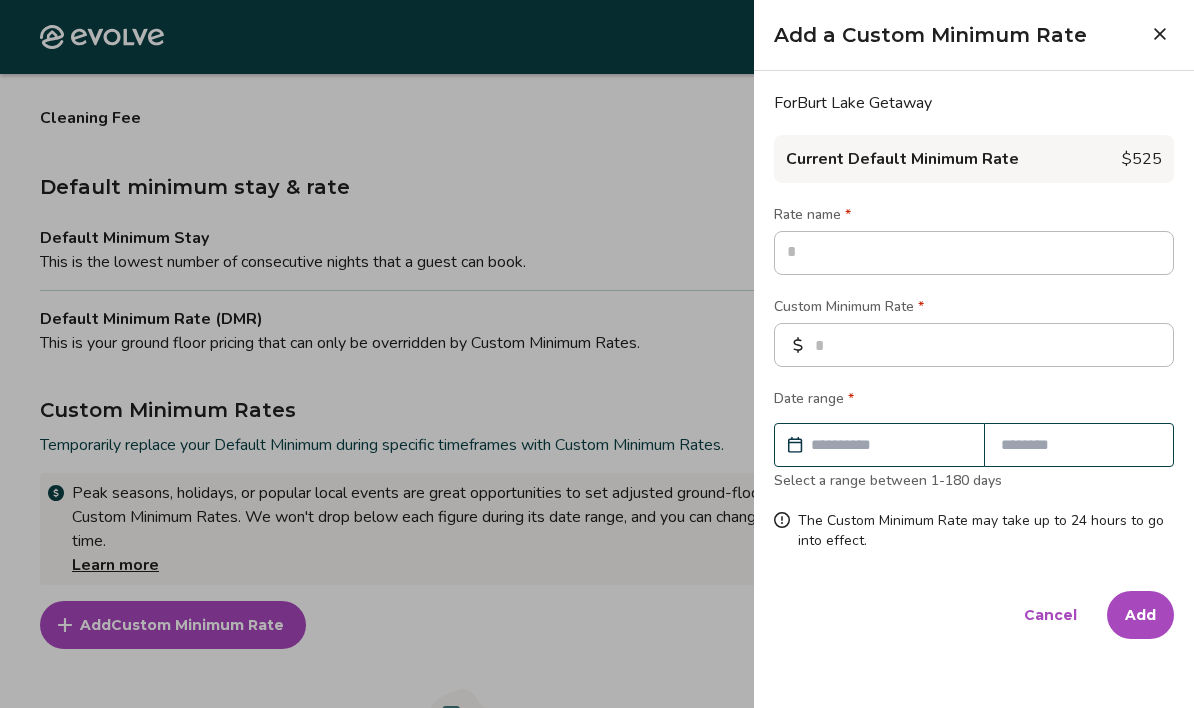 click 